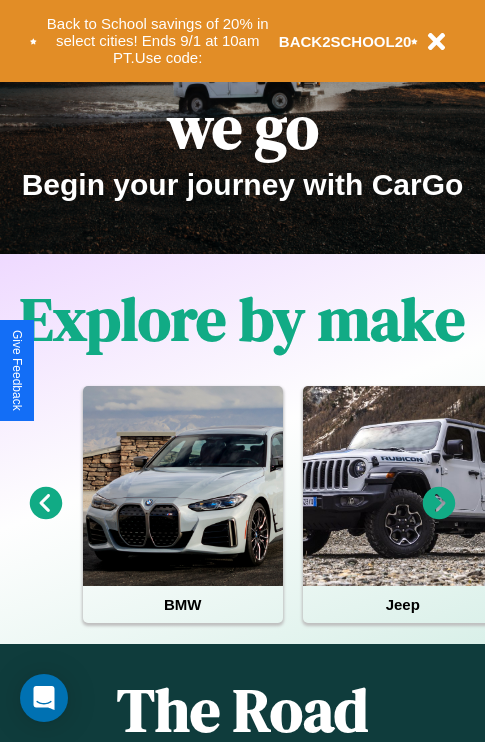 scroll, scrollTop: 308, scrollLeft: 0, axis: vertical 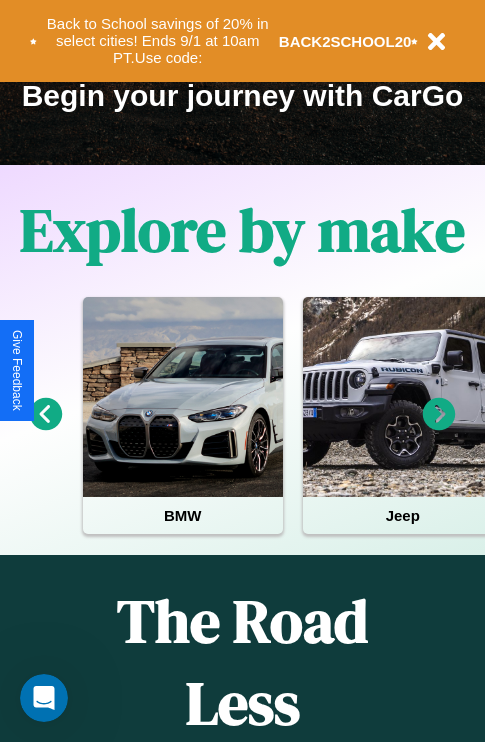 click 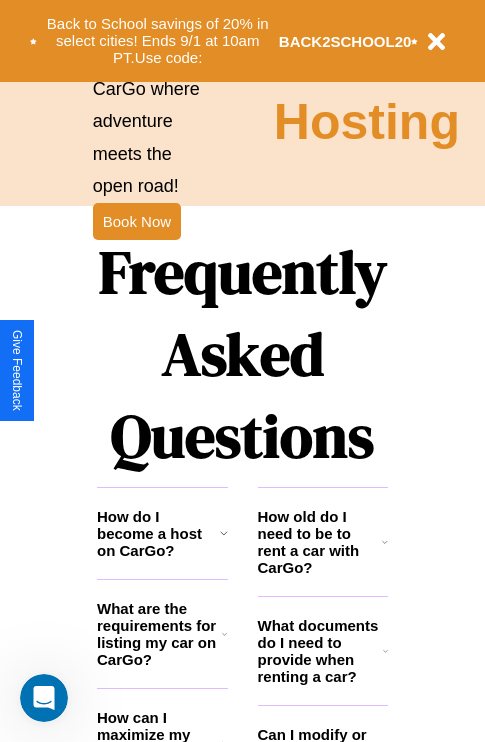 scroll, scrollTop: 2423, scrollLeft: 0, axis: vertical 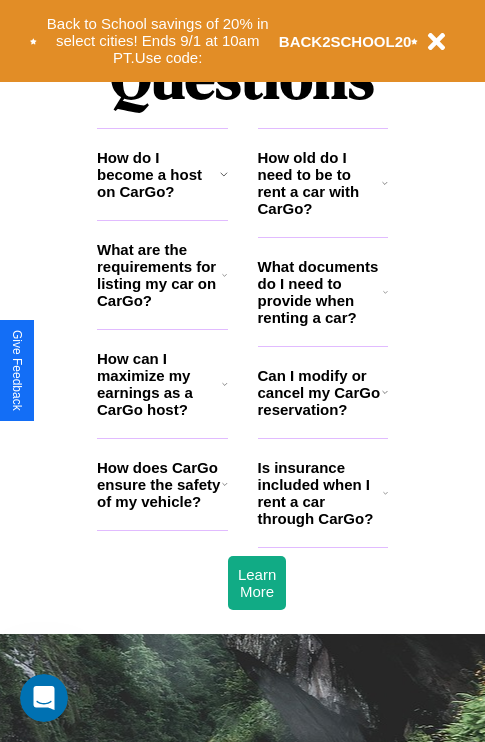click 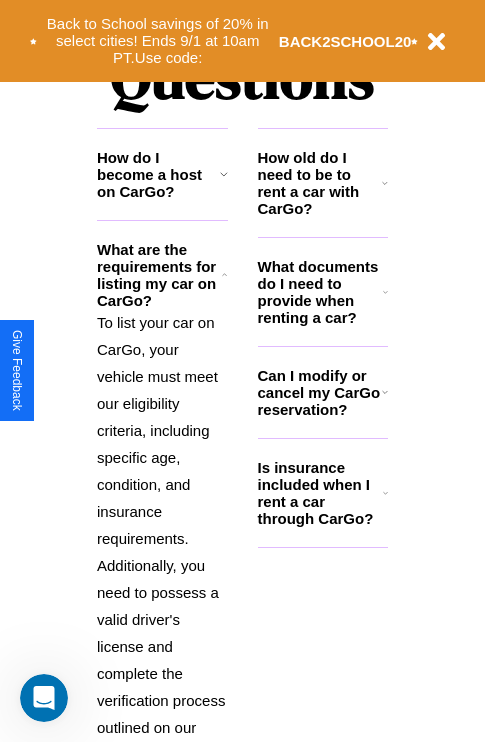 click on "What documents do I need to provide when renting a car?" at bounding box center [321, 292] 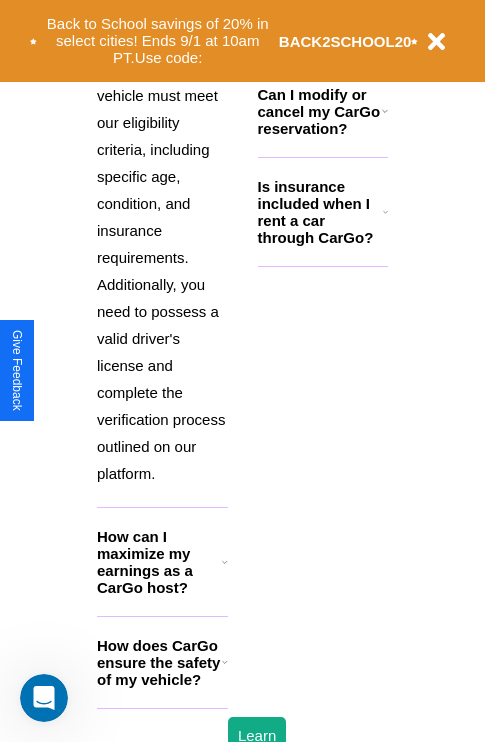 click on "How does CarGo ensure the safety of my vehicle?" at bounding box center (159, 662) 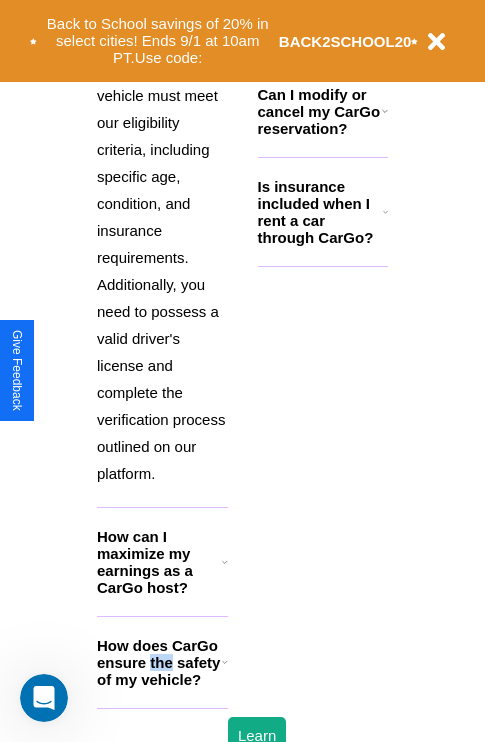 click on "How does CarGo ensure the safety of my vehicle?" at bounding box center [159, 662] 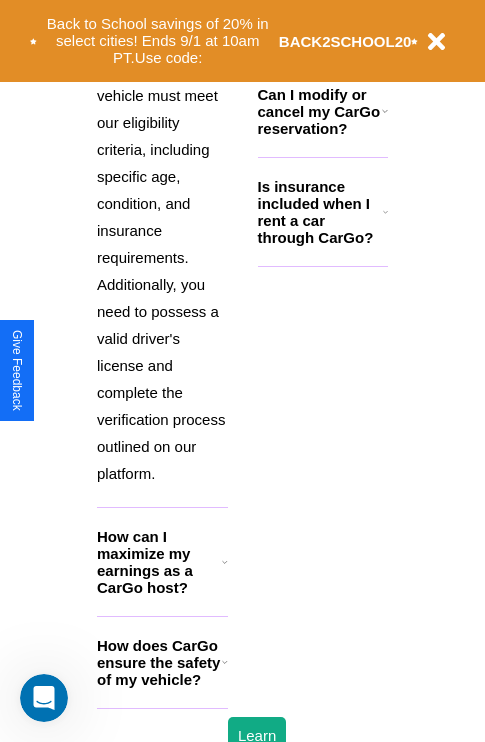 click 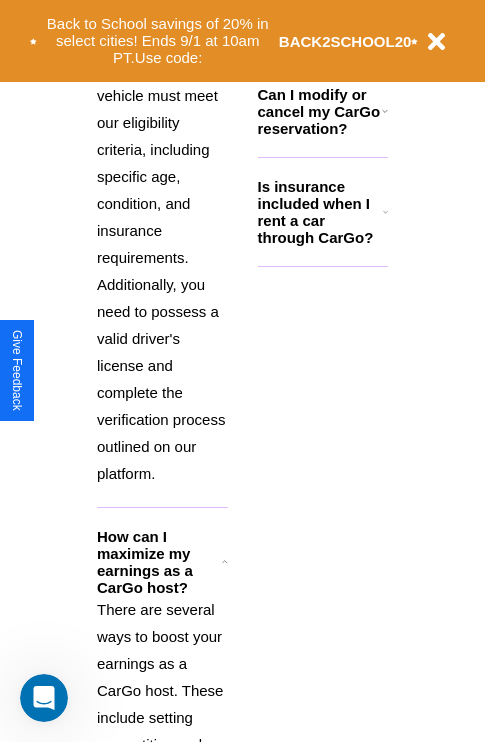 click on "To list your car on CarGo, your vehicle must meet our eligibility criteria, including specific age, condition, and insurance requirements. Additionally, you need to possess a valid driver's license and complete the verification process outlined on our platform." at bounding box center [162, 257] 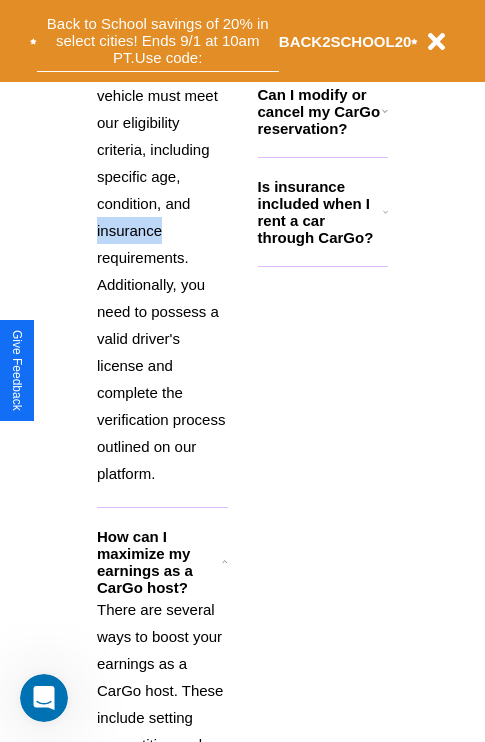 click on "Back to School savings of 20% in select cities! Ends 9/1 at 10am PT.  Use code:" at bounding box center (158, 41) 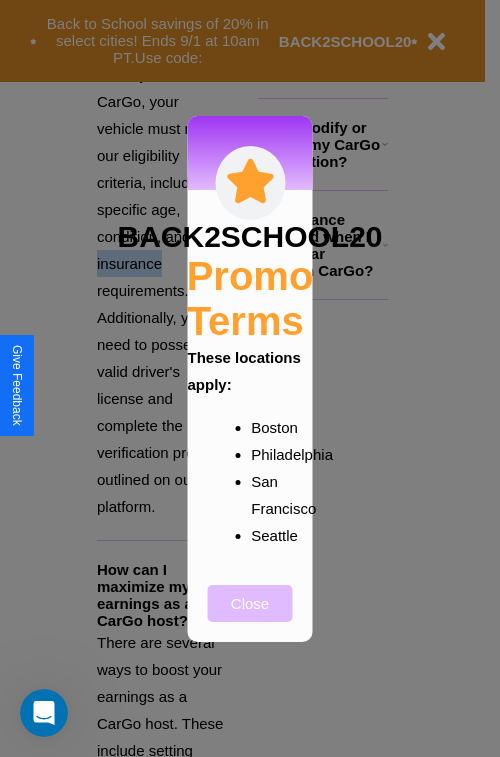 click on "Close" at bounding box center [250, 603] 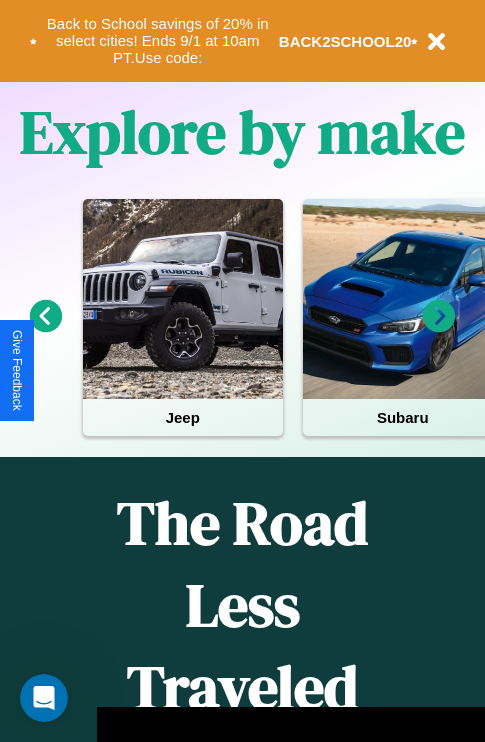 scroll, scrollTop: 308, scrollLeft: 0, axis: vertical 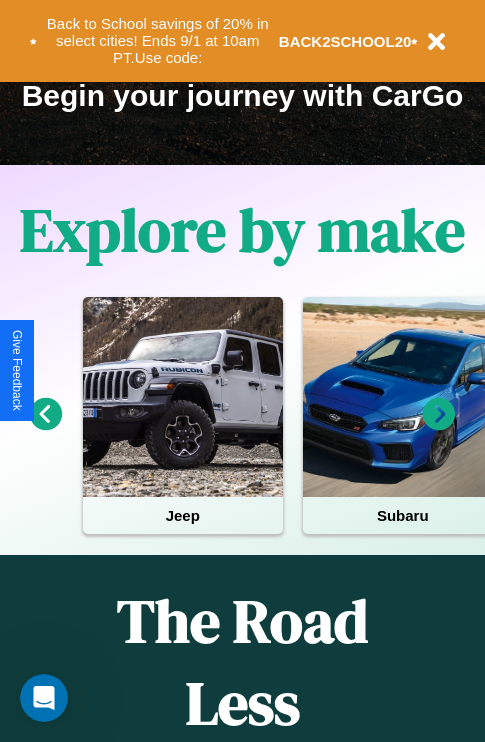 click 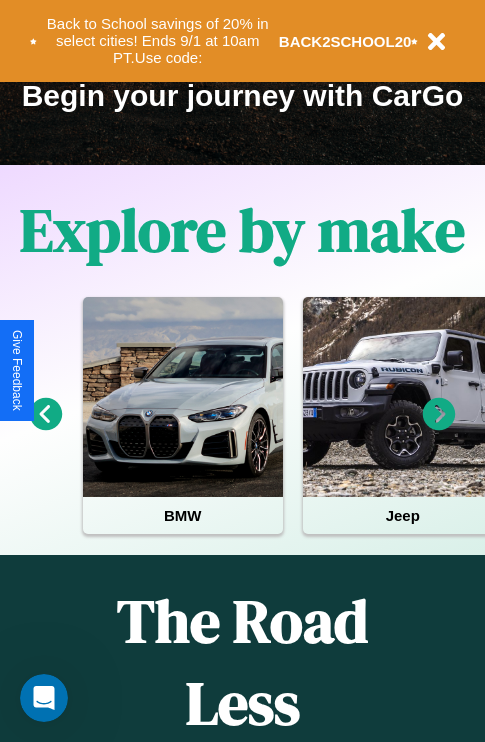 click 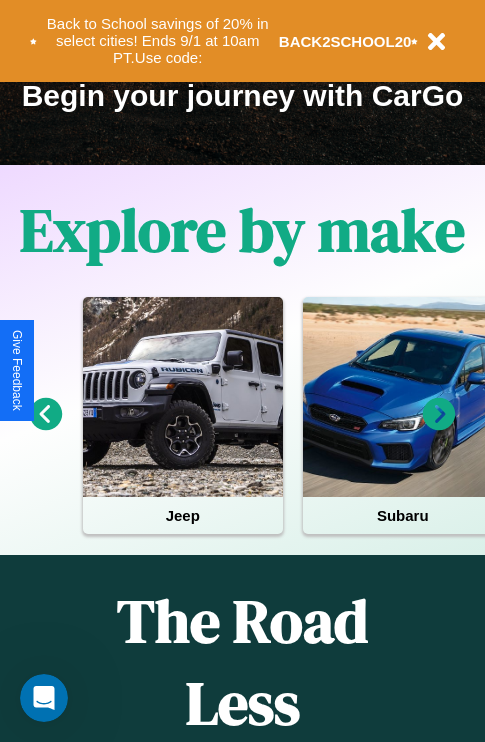 click 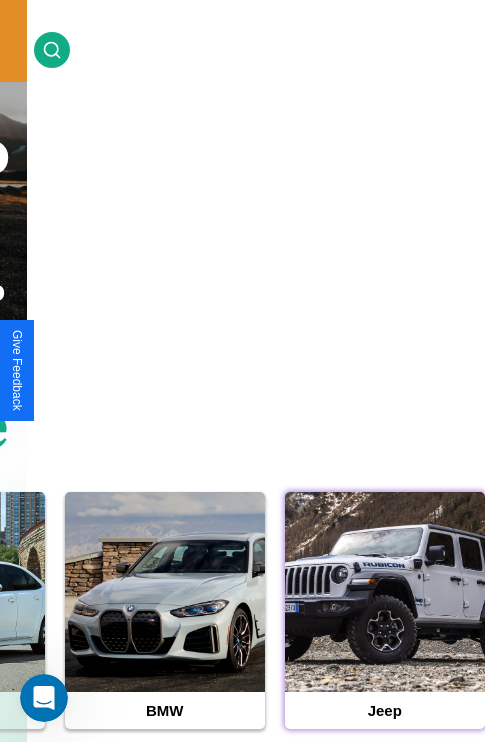 click at bounding box center (385, 592) 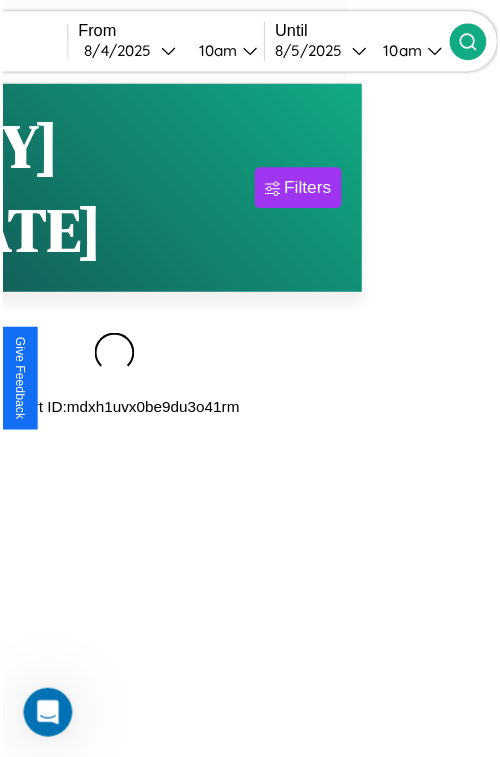 scroll, scrollTop: 0, scrollLeft: 0, axis: both 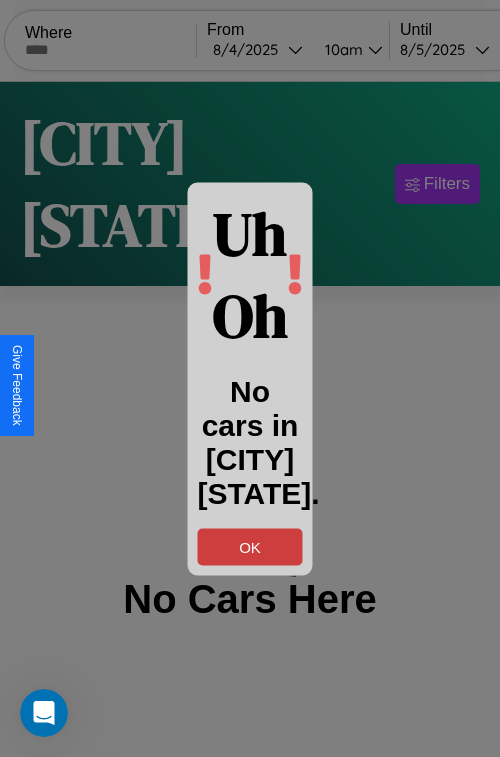 click on "OK" at bounding box center (250, 546) 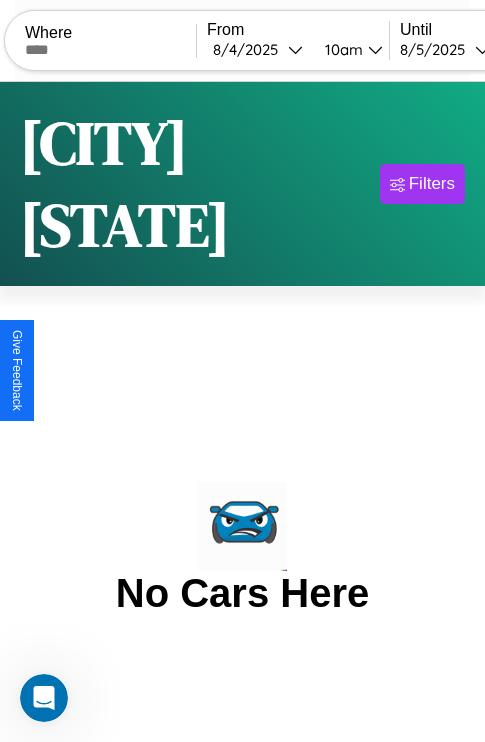 click at bounding box center (110, 50) 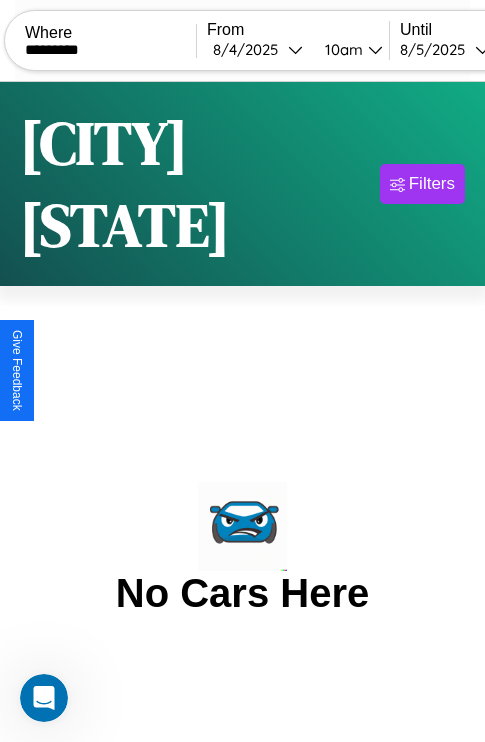 type on "*********" 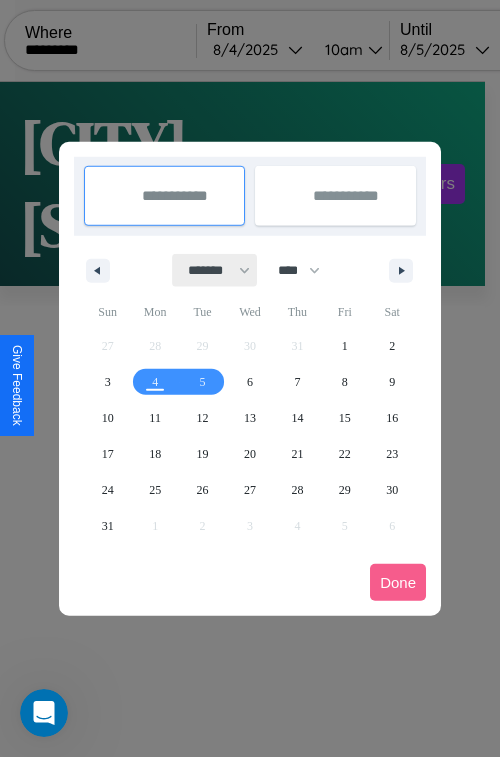 click on "******* ******** ***** ***** *** **** **** ****** ********* ******* ******** ********" at bounding box center (215, 270) 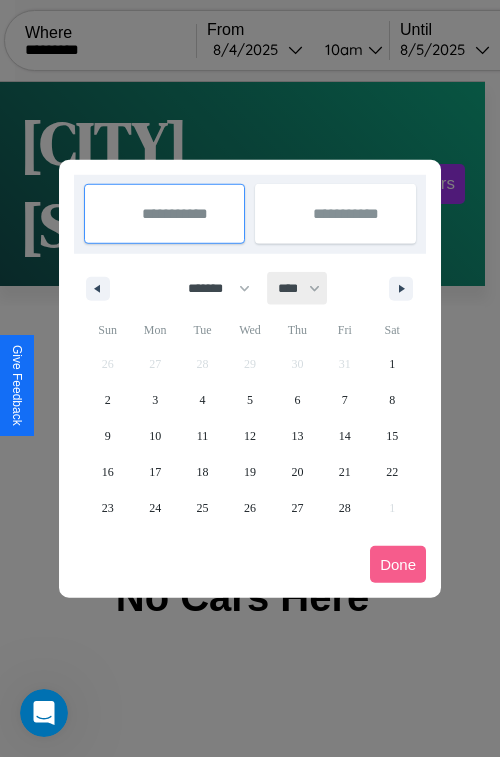 click on "**** **** **** **** **** **** **** **** **** **** **** **** **** **** **** **** **** **** **** **** **** **** **** **** **** **** **** **** **** **** **** **** **** **** **** **** **** **** **** **** **** **** **** **** **** **** **** **** **** **** **** **** **** **** **** **** **** **** **** **** **** **** **** **** **** **** **** **** **** **** **** **** **** **** **** **** **** **** **** **** **** **** **** **** **** **** **** **** **** **** **** **** **** **** **** **** **** **** **** **** **** **** **** **** **** **** **** **** **** **** **** **** **** **** **** **** **** **** **** **** ****" at bounding box center [298, 288] 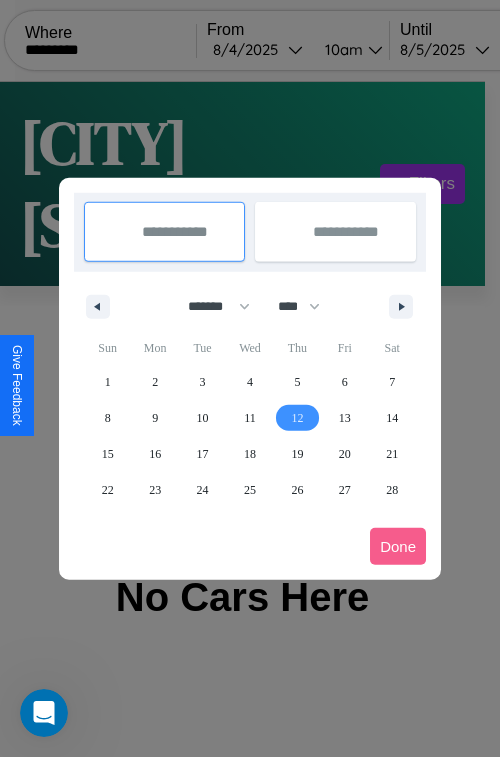 click on "12" at bounding box center [297, 418] 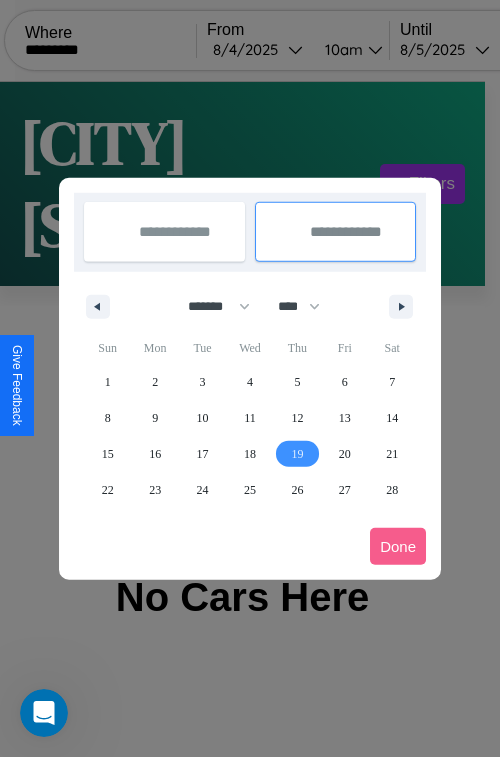 click on "19" at bounding box center [297, 454] 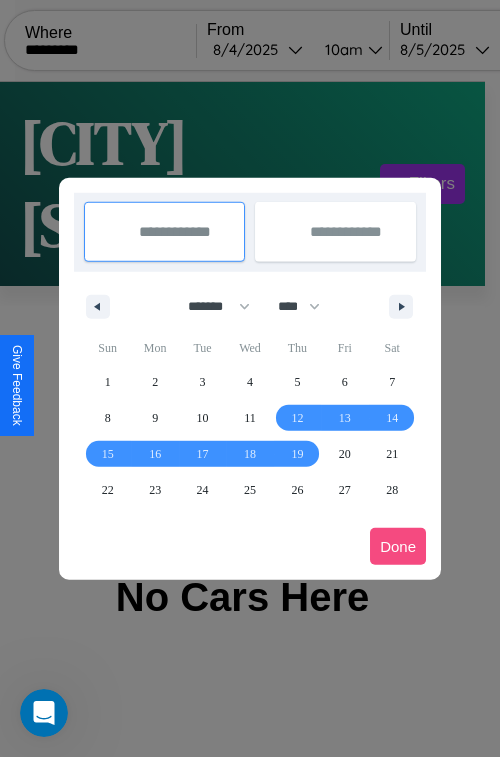 click on "Done" at bounding box center [398, 546] 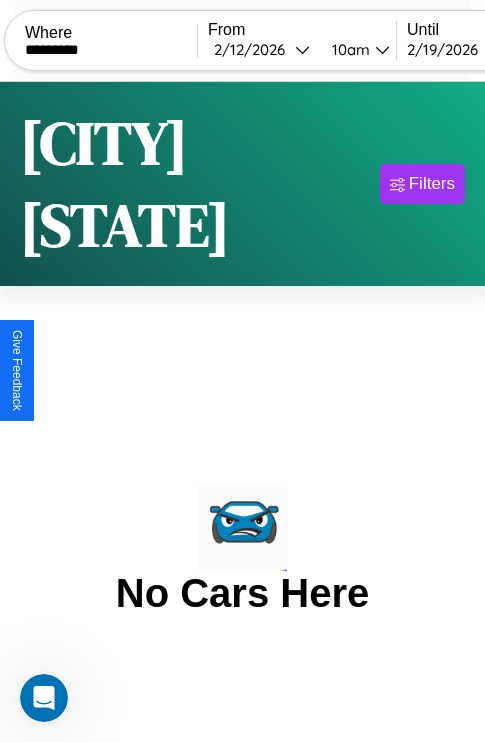 click on "10am" at bounding box center (348, 49) 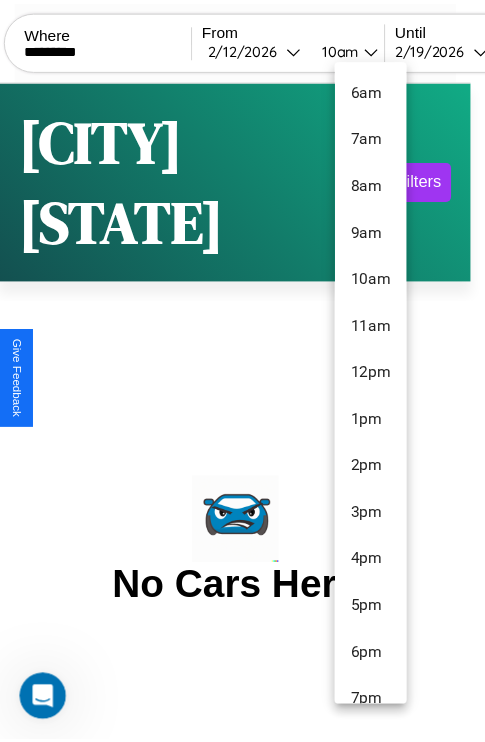 scroll, scrollTop: 67, scrollLeft: 0, axis: vertical 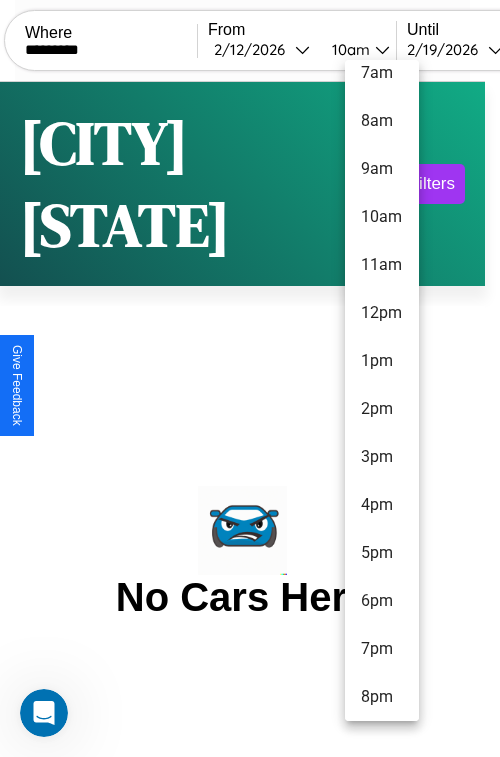 click on "8pm" at bounding box center (382, 697) 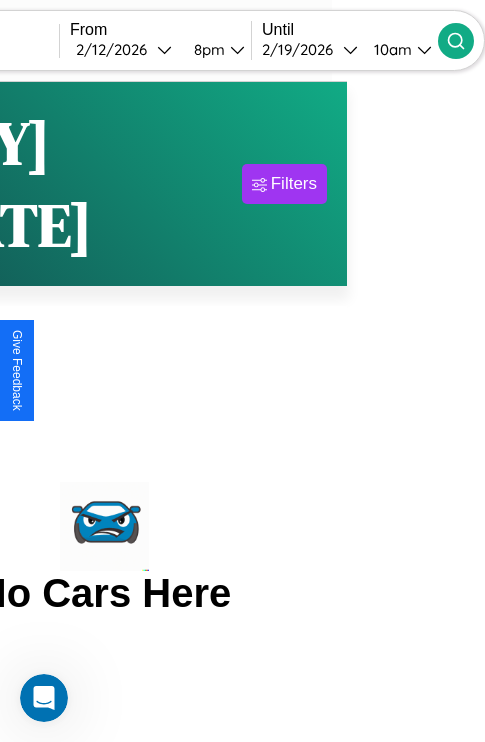 click 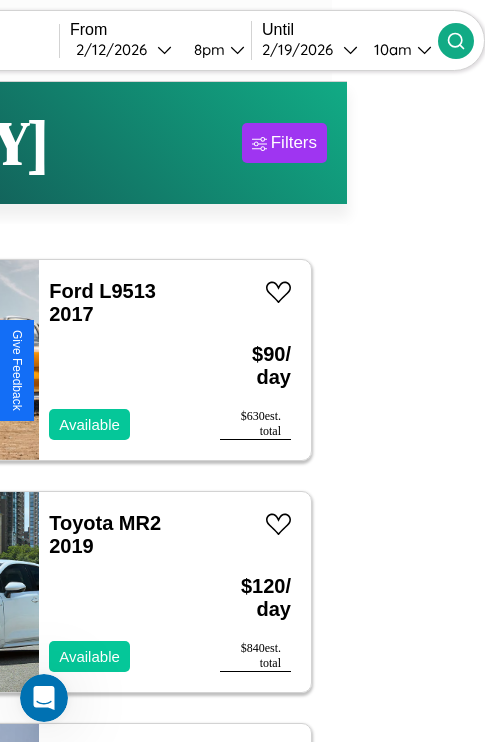 scroll, scrollTop: 94, scrollLeft: 36, axis: both 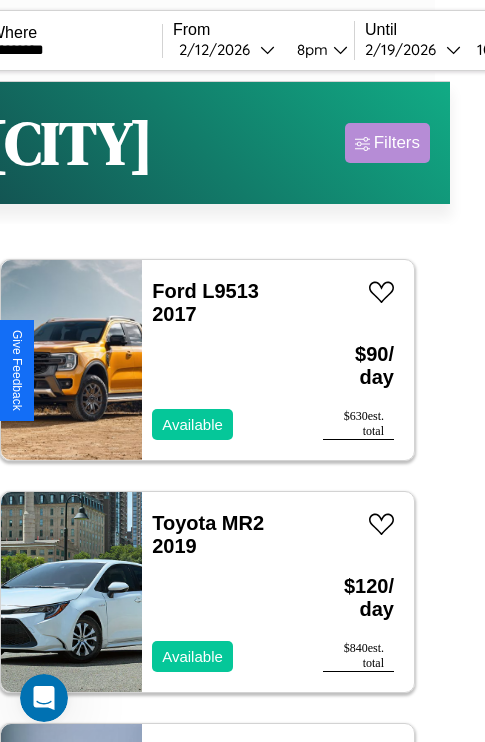 click on "Filters" at bounding box center (397, 143) 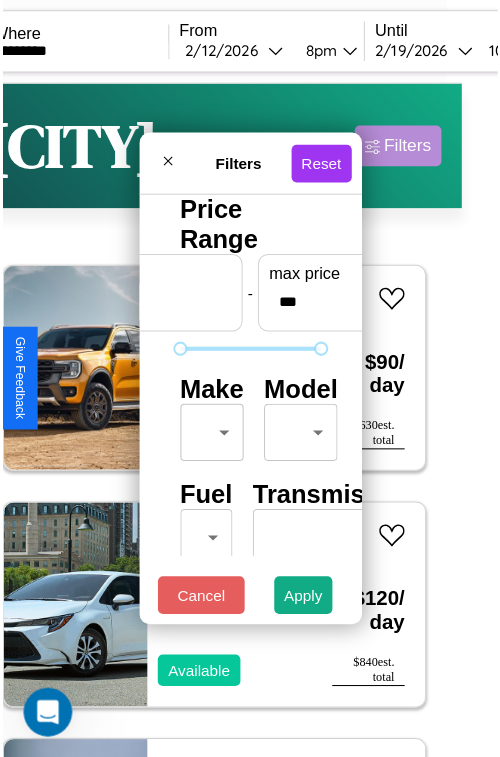 scroll, scrollTop: 59, scrollLeft: 0, axis: vertical 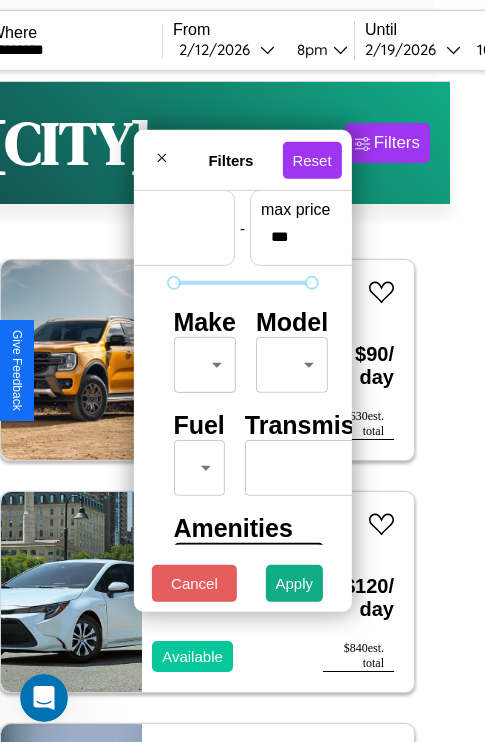 click on "CarGo Where ********* From 2 / 12 / 2026 8pm Until 2 / 19 / 2026 10am Become a Host Login Sign Up Stockholm Filters 41  cars in this area These cars can be picked up in this city. Ford   L9513   2017 Available $ 90  / day $ 630  est. total Toyota   MR2   2019 Available $ 120  / day $ 840  est. total Land Rover   Discovery Sport   2014 Available $ 140  / day $ 980  est. total Chrysler   Vision   2022 Available $ 150  / day $ 1050  est. total Subaru   SVX   2020 Available $ 100  / day $ 700  est. total Volvo   V90   2024 Available $ 120  / day $ 840  est. total Lamborghini   Revuelto   2019 Available $ 80  / day $ 560  est. total Aston Martin   Virage   2014 Available $ 60  / day $ 420  est. total Bentley   Rolls-Royce Park Ward   2022 Available $ 80  / day $ 560  est. total GMC   DK   2023 Available $ 190  / day $ 1330  est. total Nissan   Stanza Wagon   2014 Available $ 140  / day $ 980  est. total Bentley   Flying Spur   2014 Available $ 120  / day $ 840  est. total Acura   RL   2023 Unavailable $ 160  / day" at bounding box center (207, 412) 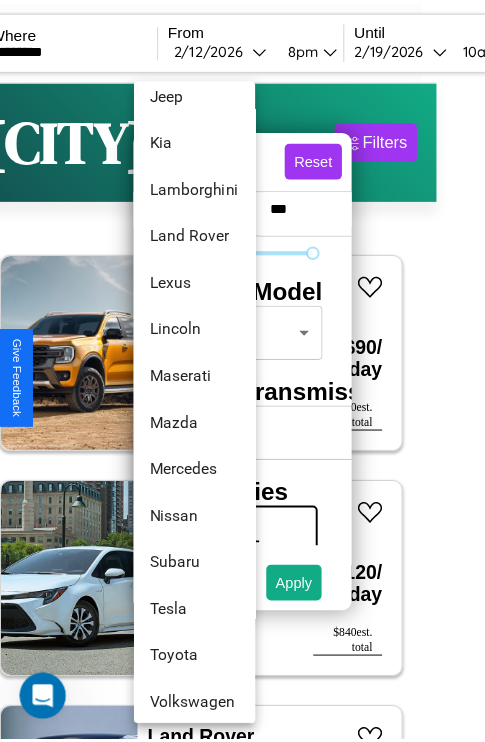 scroll, scrollTop: 1046, scrollLeft: 0, axis: vertical 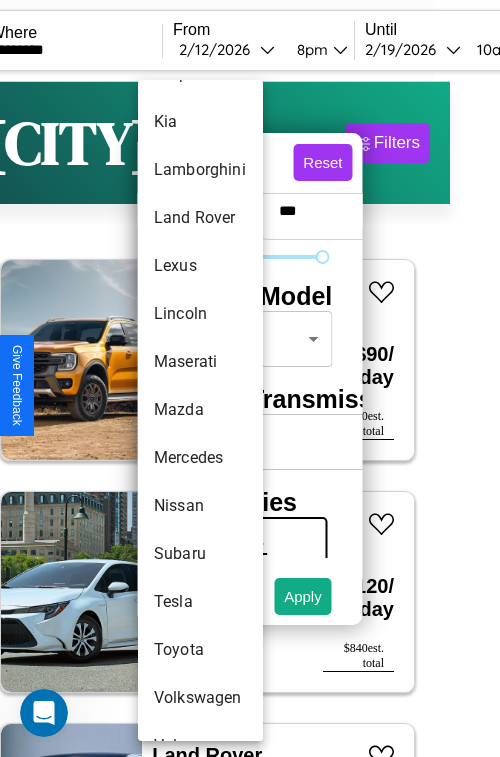 click on "Mazda" at bounding box center (200, 410) 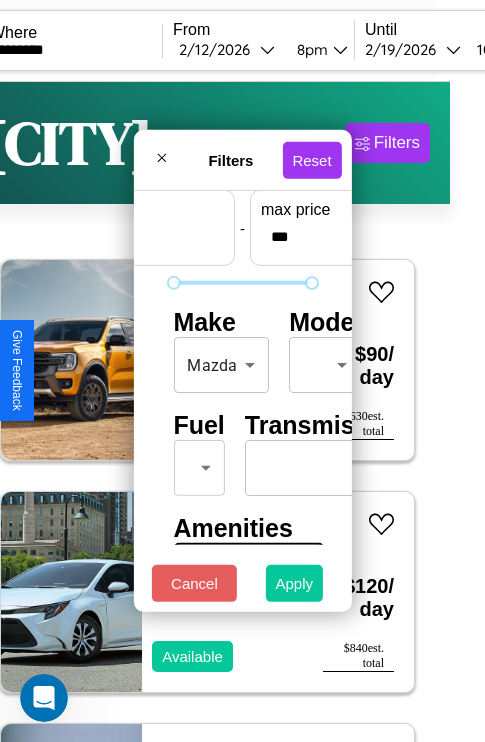 click on "Apply" at bounding box center [295, 583] 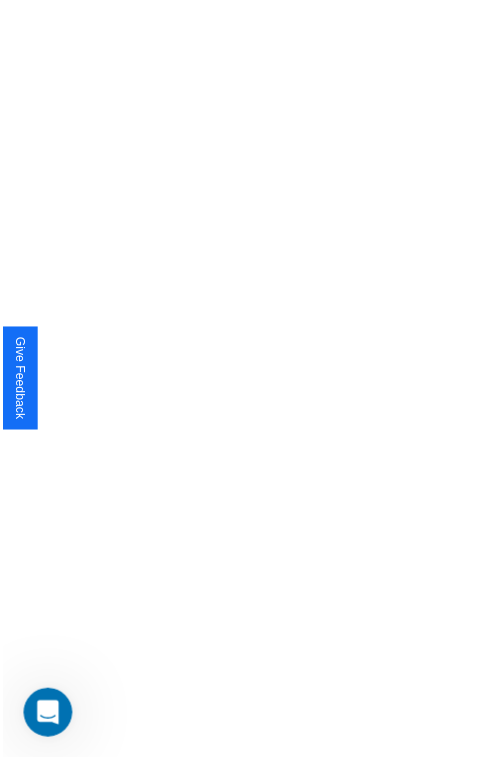 scroll, scrollTop: 0, scrollLeft: 0, axis: both 